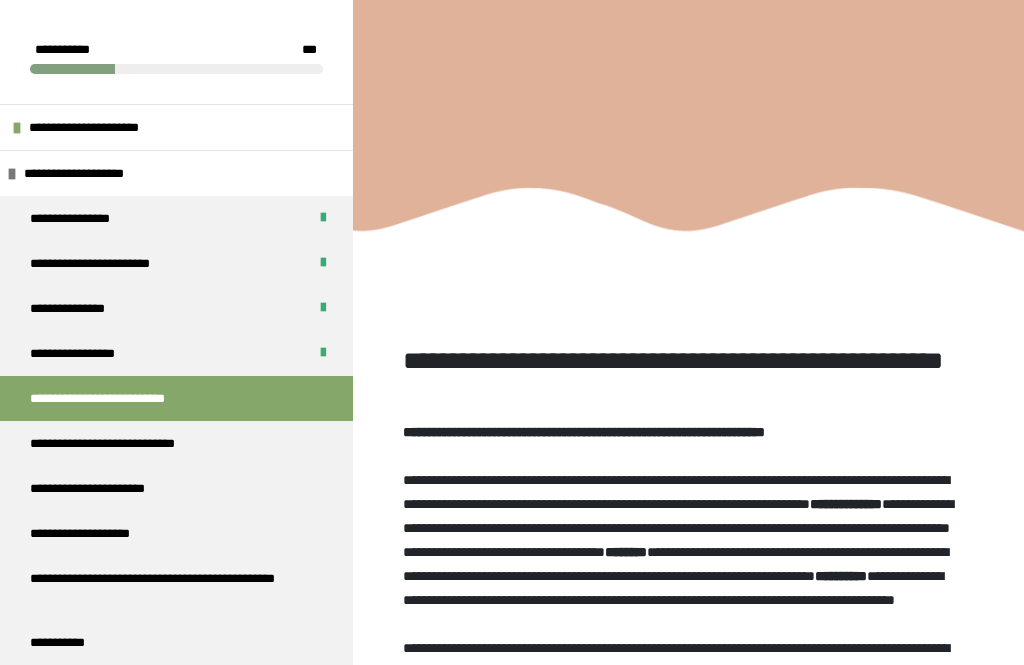 scroll, scrollTop: 1309, scrollLeft: 0, axis: vertical 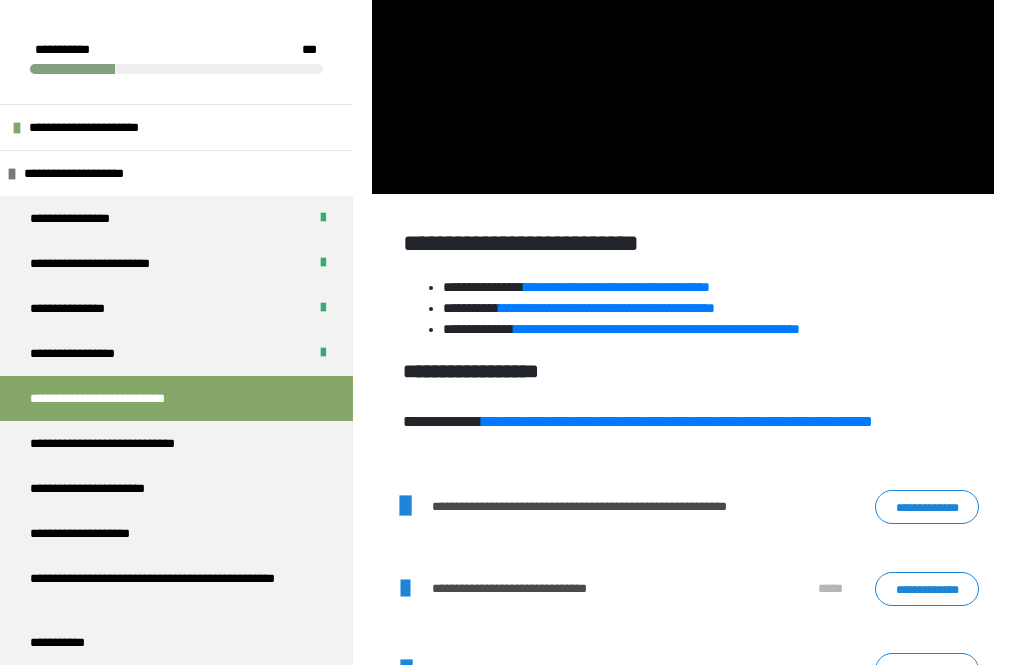 click at bounding box center (683, 19) 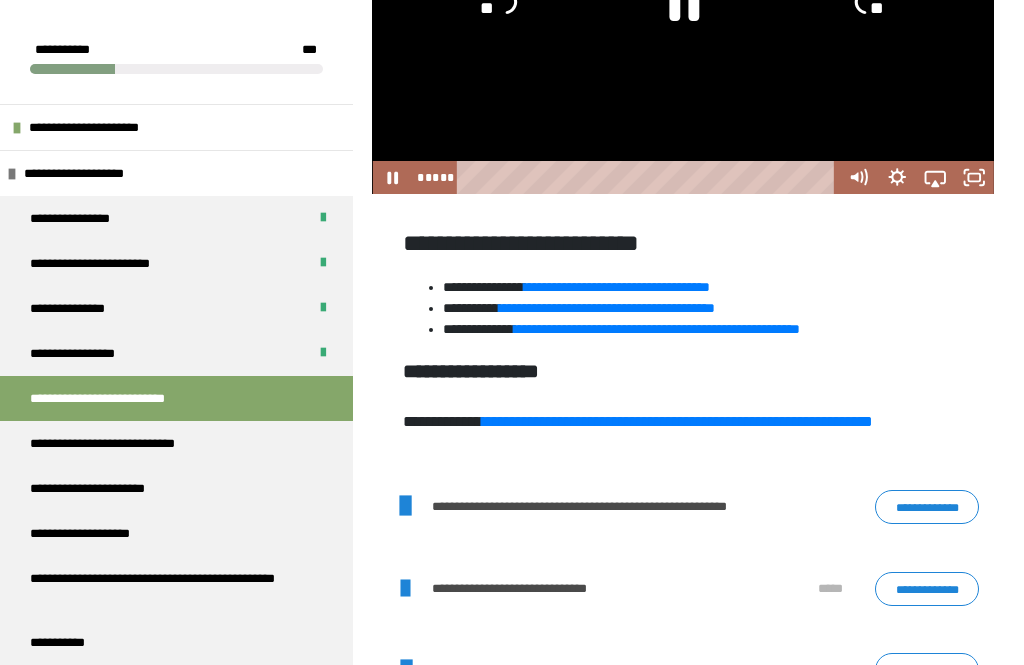 scroll, scrollTop: 1309, scrollLeft: 0, axis: vertical 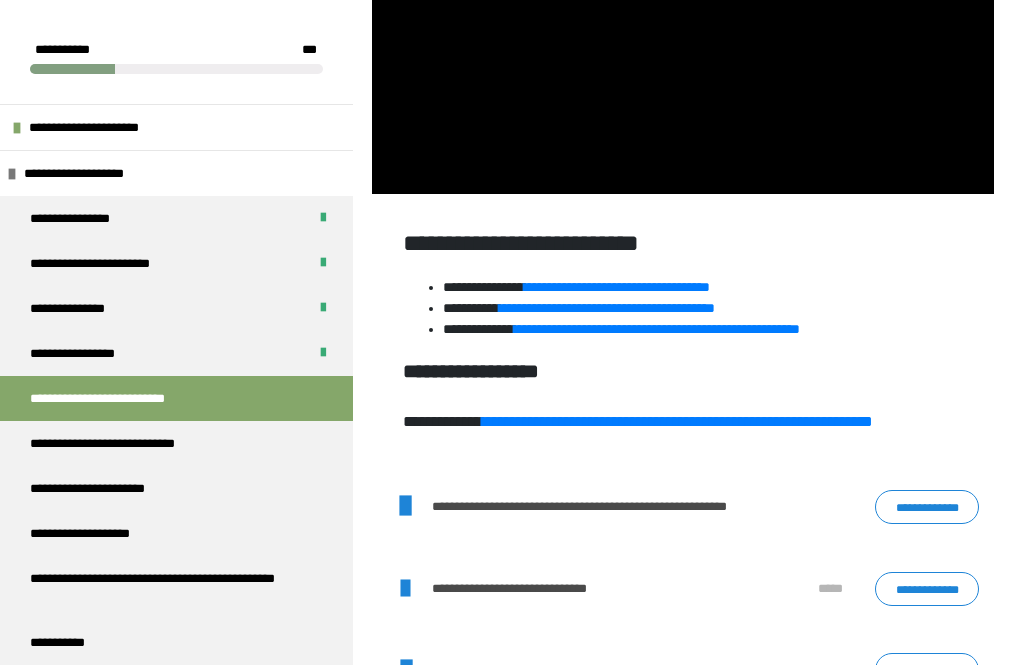 click at bounding box center (683, 19) 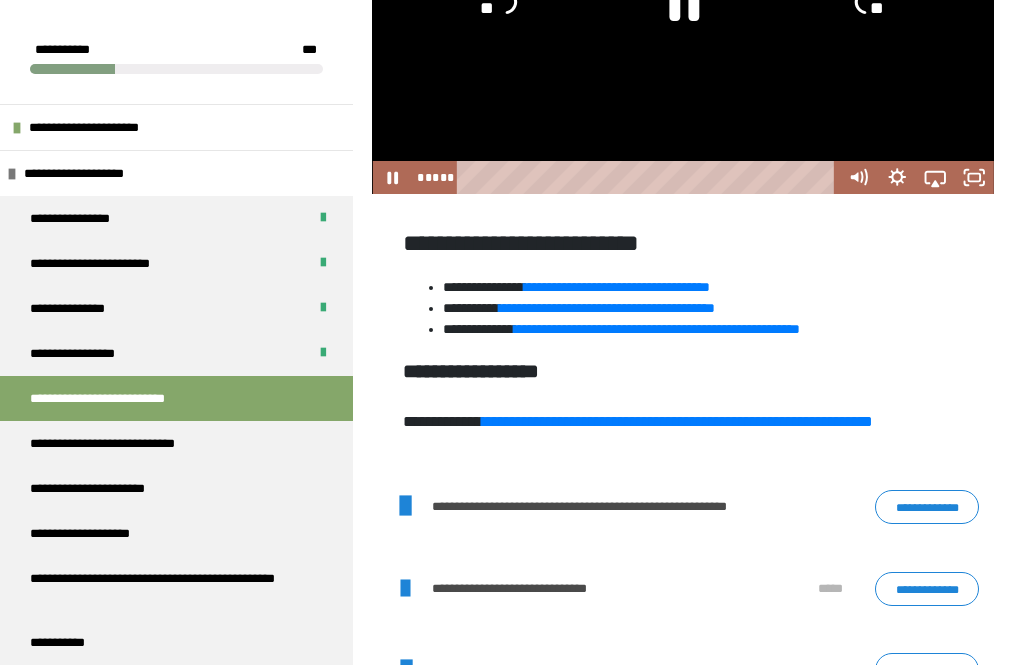 click 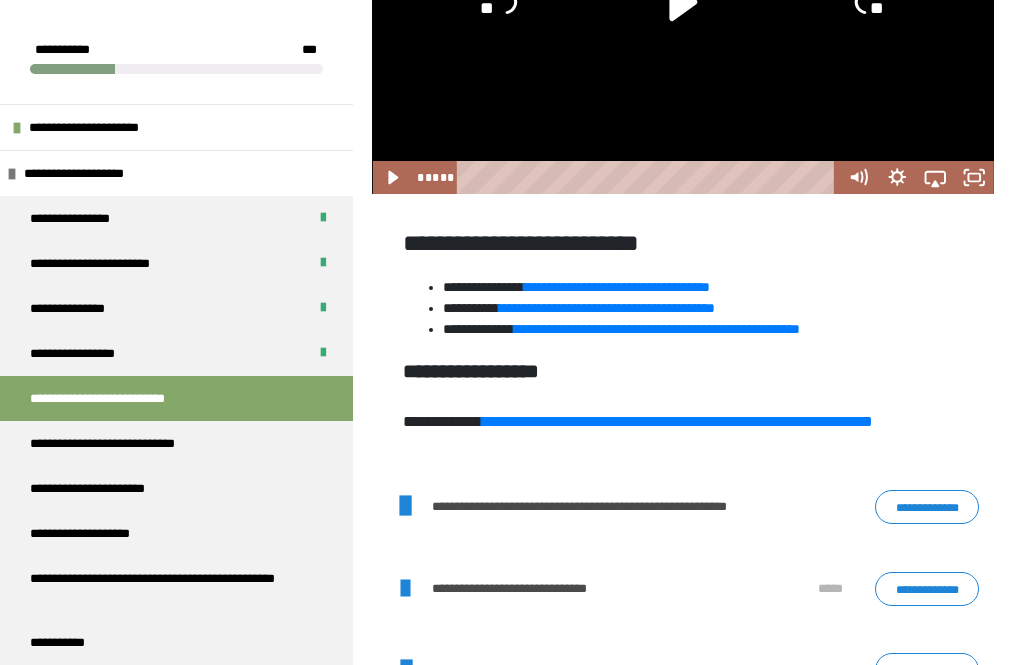 click at bounding box center (683, 19) 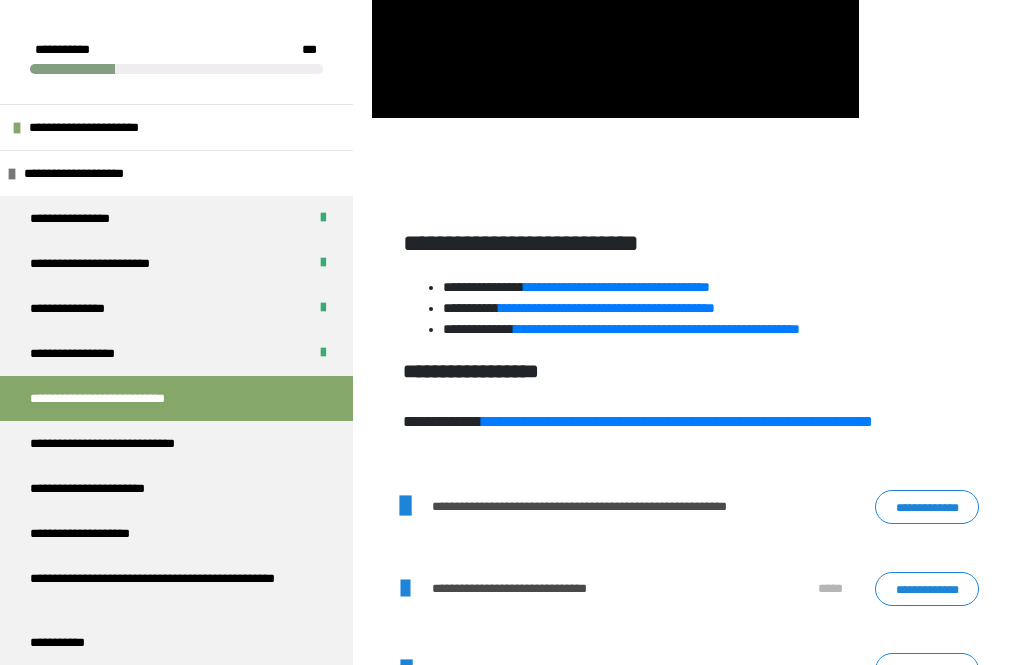 scroll, scrollTop: 1264, scrollLeft: 0, axis: vertical 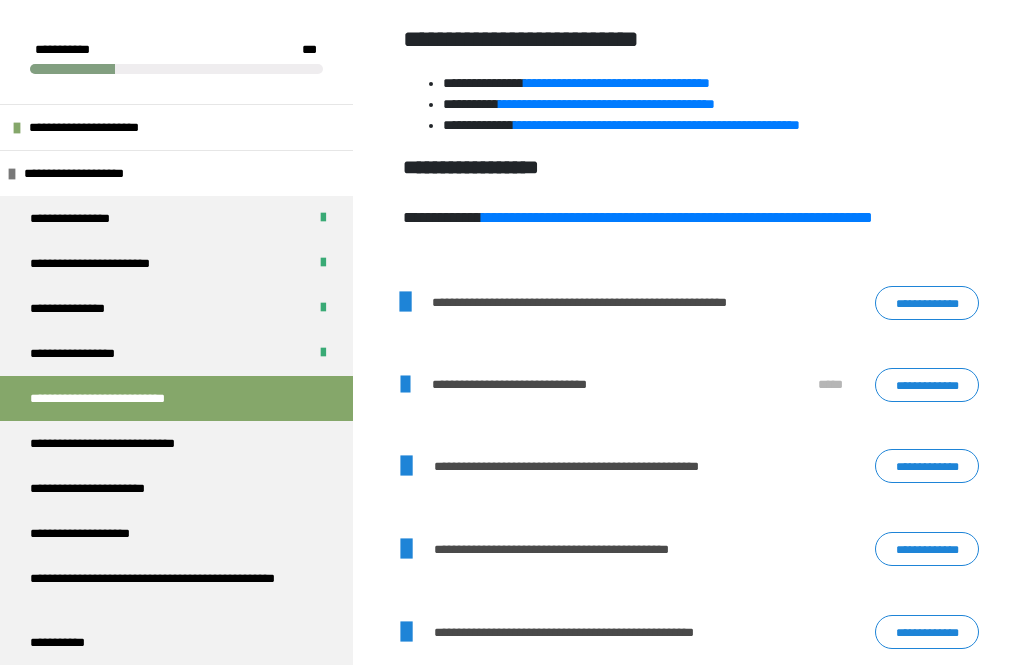 click at bounding box center [683, -185] 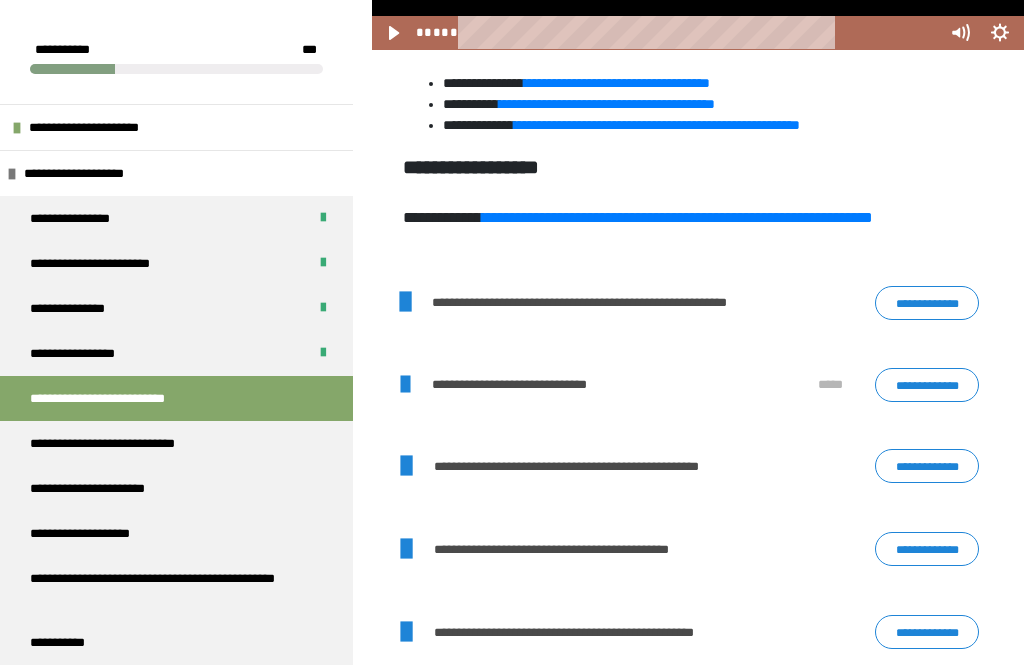 scroll, scrollTop: 1550, scrollLeft: 0, axis: vertical 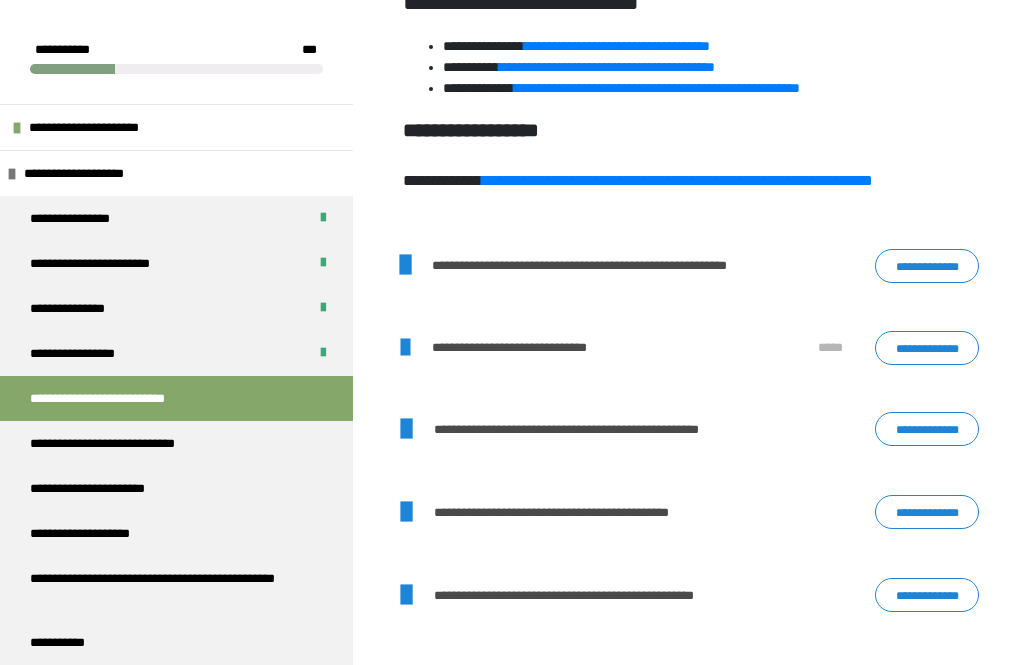 click 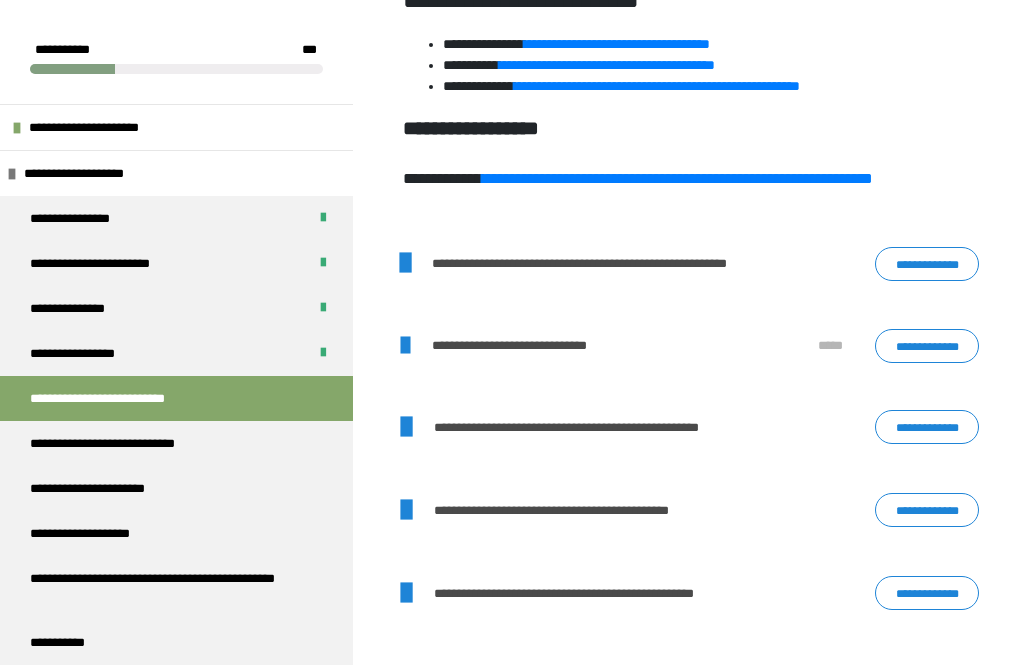 scroll, scrollTop: 1553, scrollLeft: 0, axis: vertical 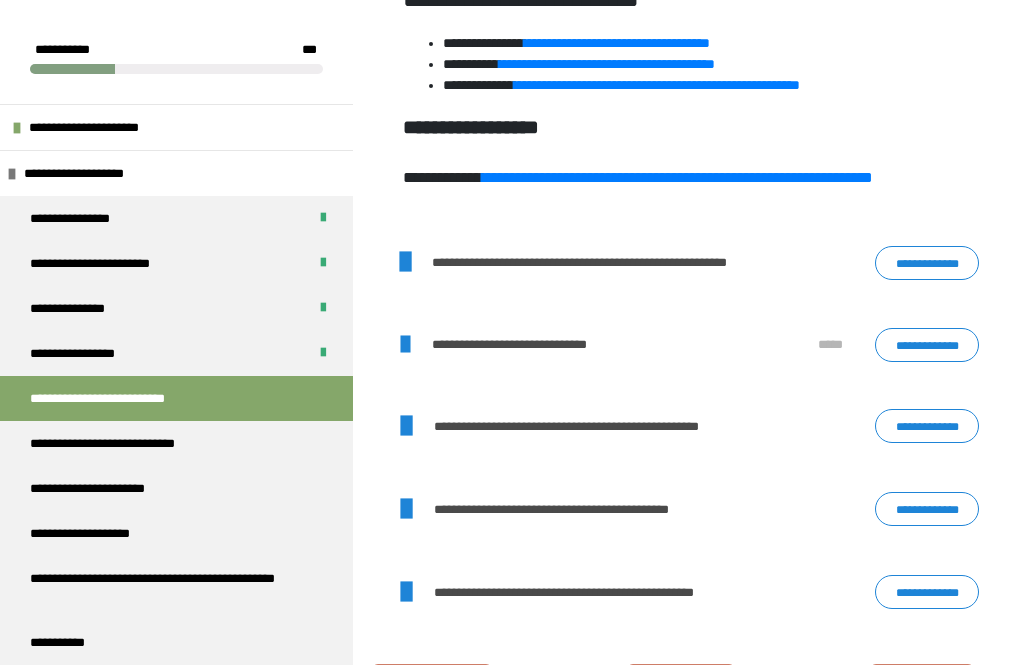 click 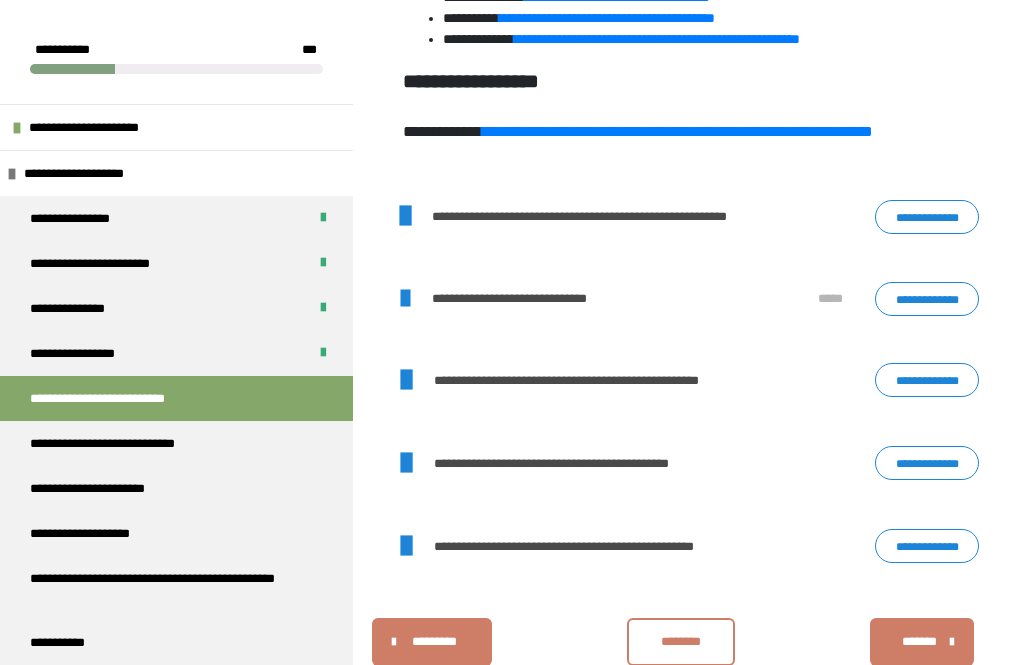 click at bounding box center [683, -271] 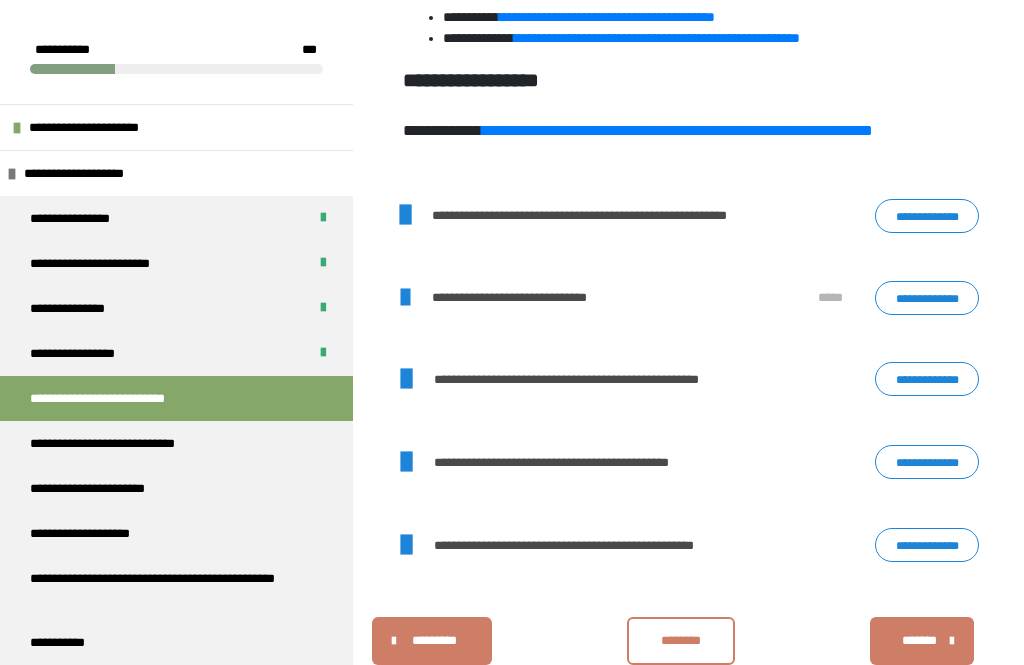 click 